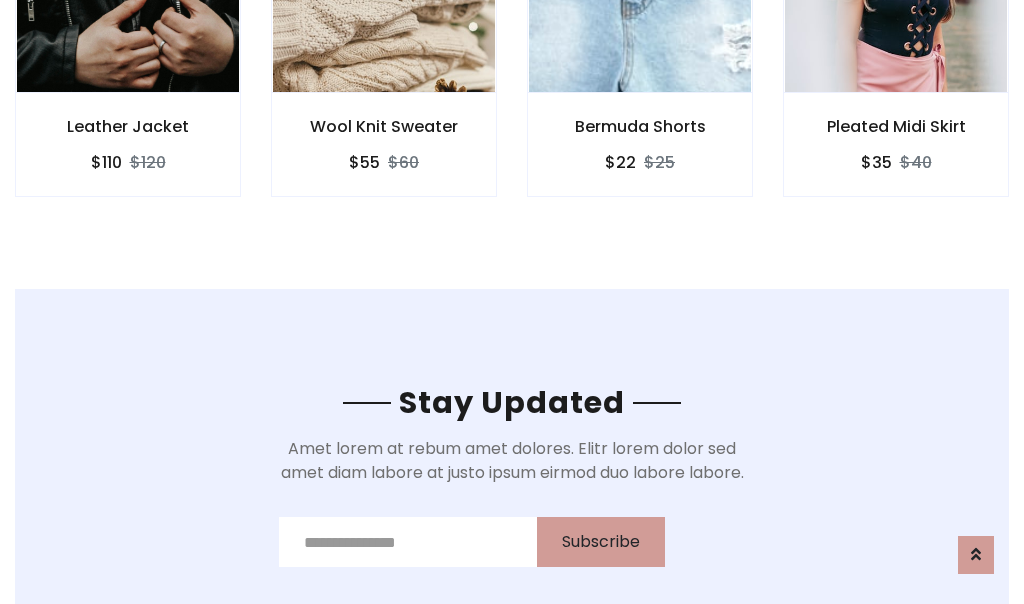 scroll, scrollTop: 3012, scrollLeft: 0, axis: vertical 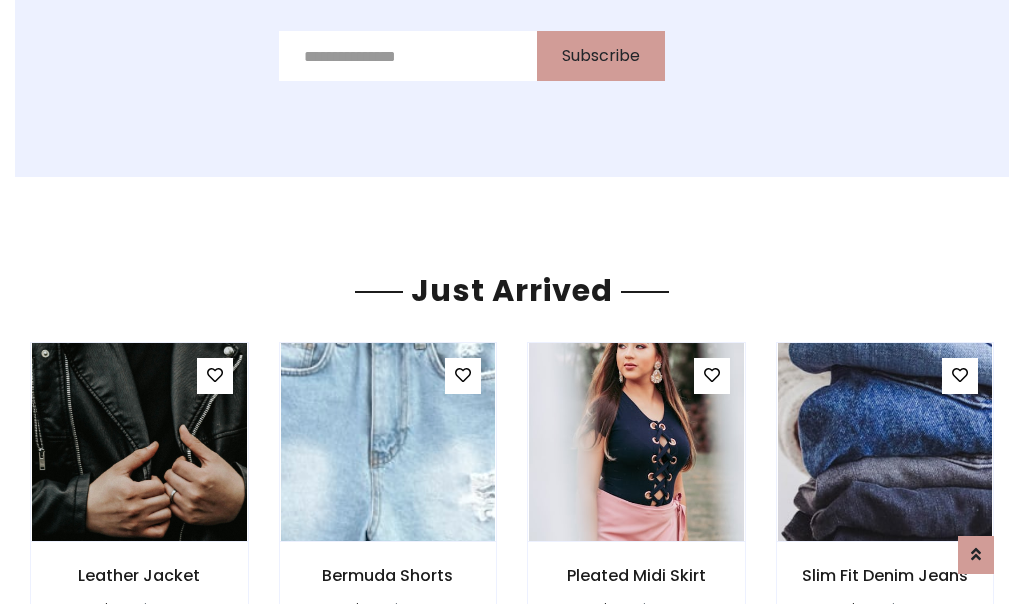 click on "Bermuda Shorts
$22
$25" at bounding box center [640, -428] 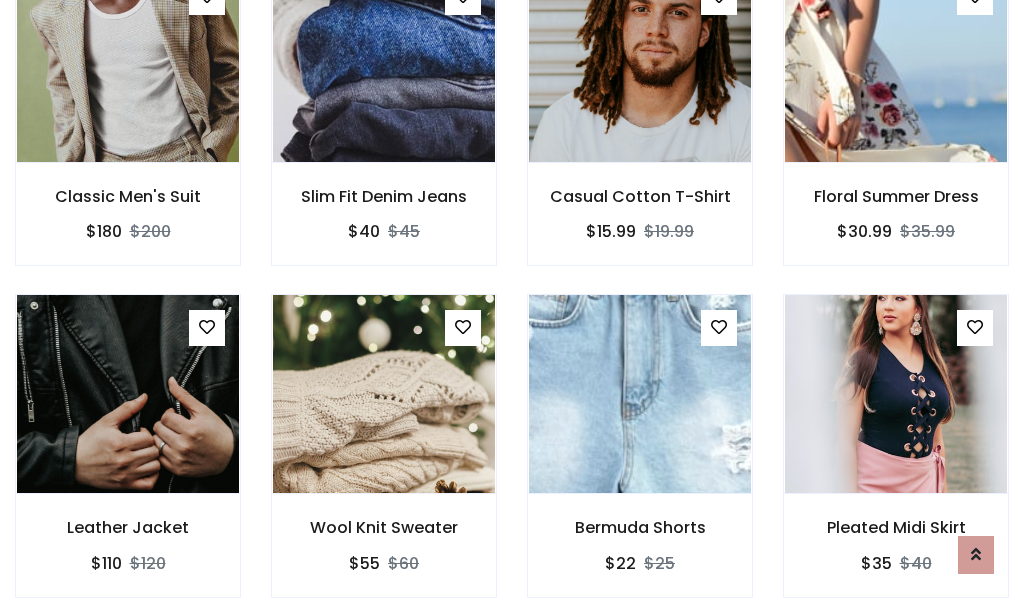 click on "Bermuda Shorts
$22
$25" at bounding box center (640, 459) 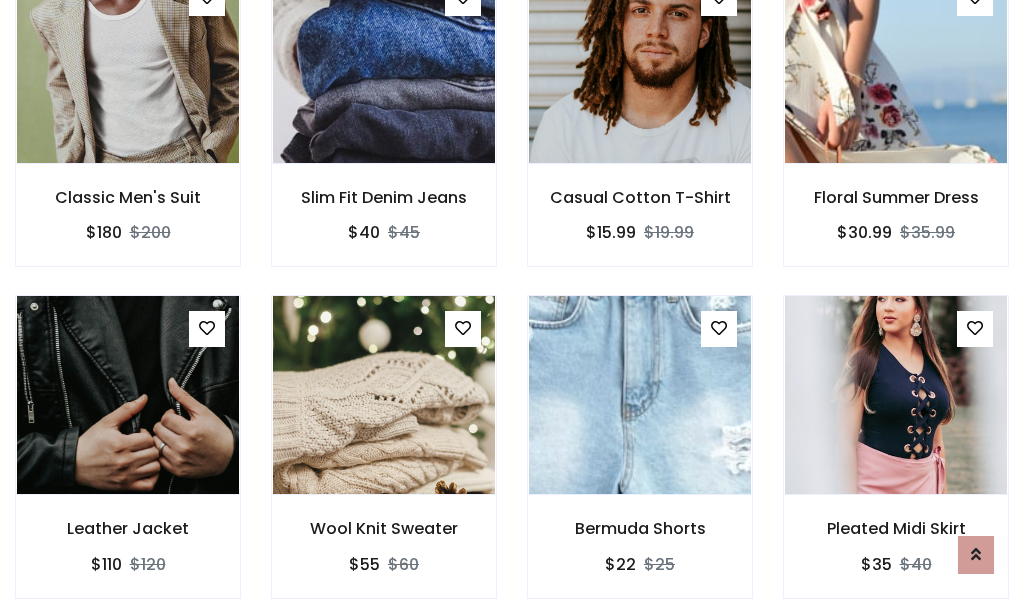 click on "Bermuda Shorts
$22
$25" at bounding box center (640, 460) 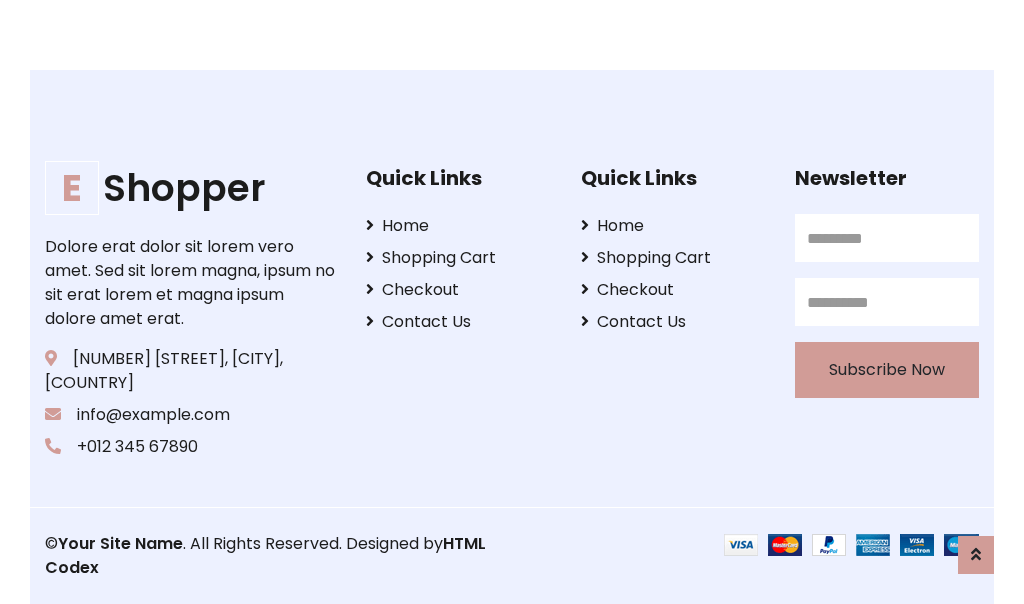 scroll, scrollTop: 3807, scrollLeft: 0, axis: vertical 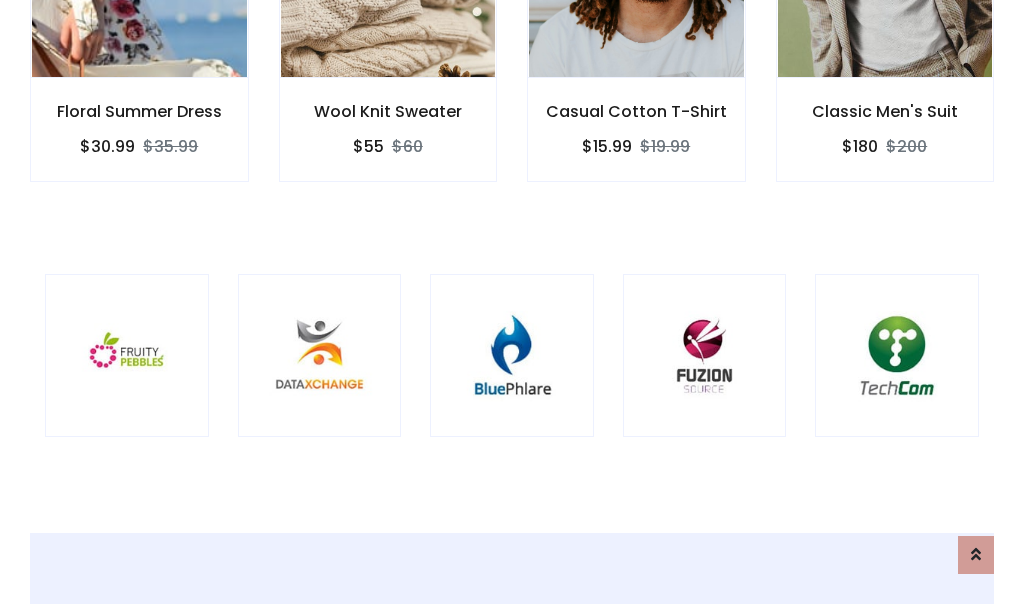 click at bounding box center [512, 356] 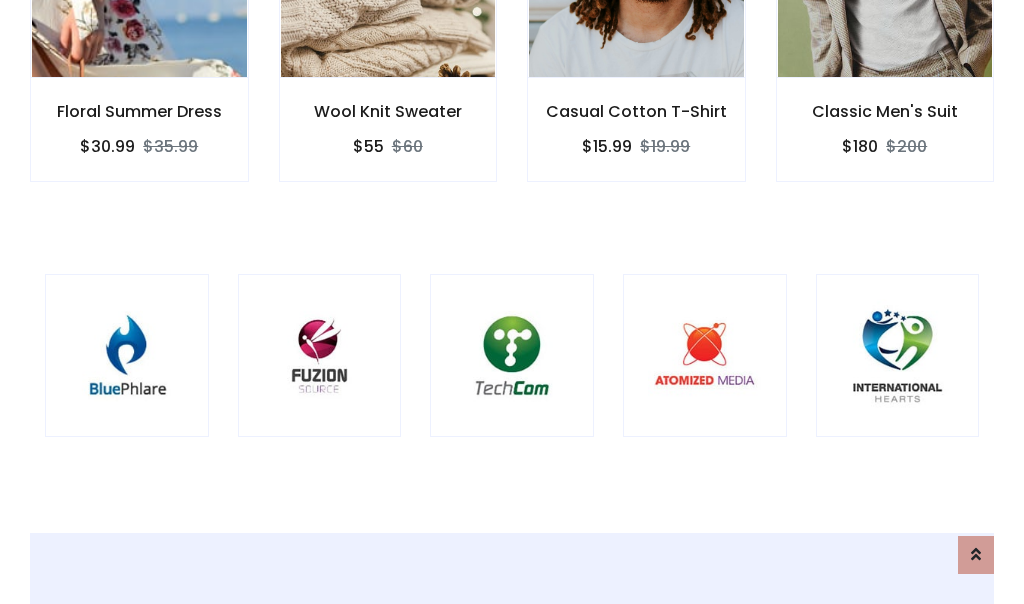 click at bounding box center [512, 356] 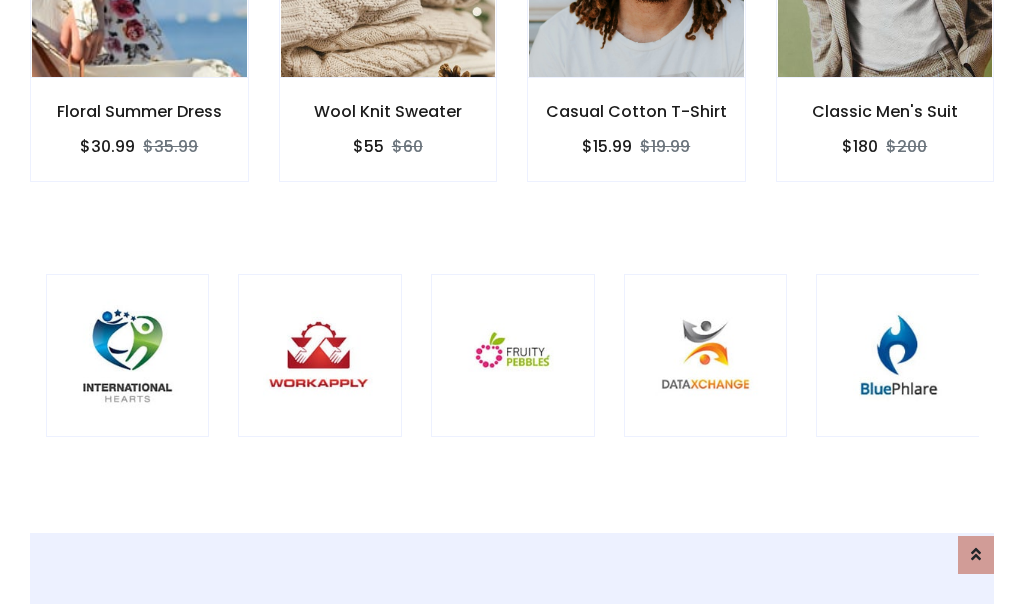 click at bounding box center [513, 356] 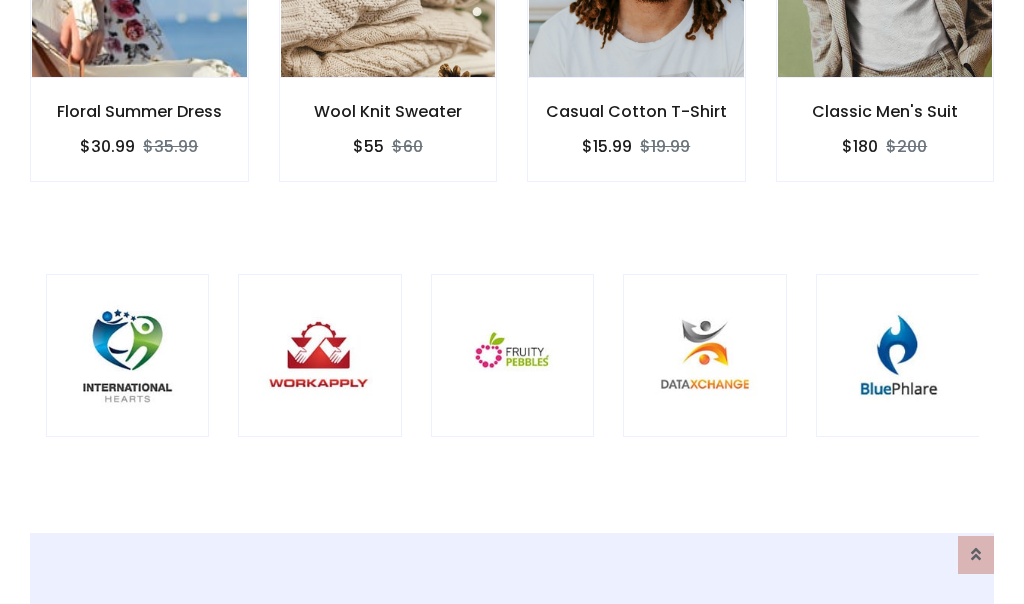 scroll, scrollTop: 0, scrollLeft: 0, axis: both 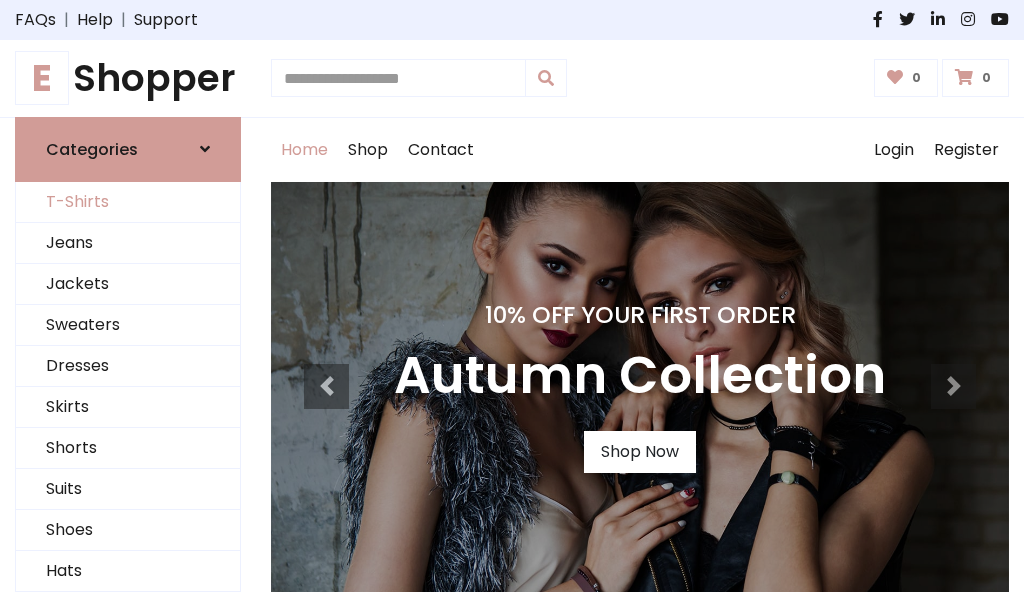 click on "T-Shirts" at bounding box center (128, 202) 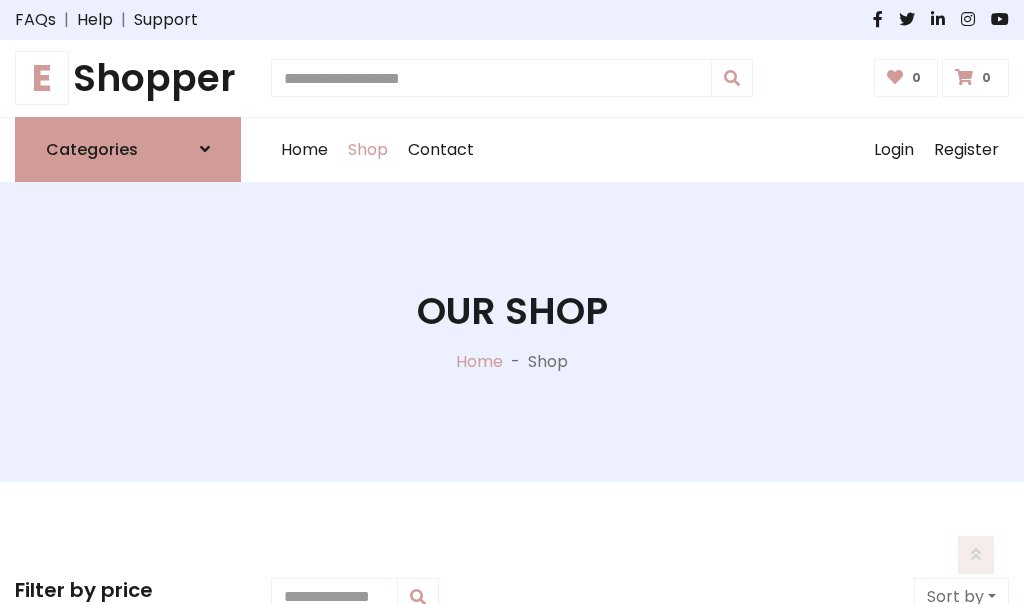 scroll, scrollTop: 802, scrollLeft: 0, axis: vertical 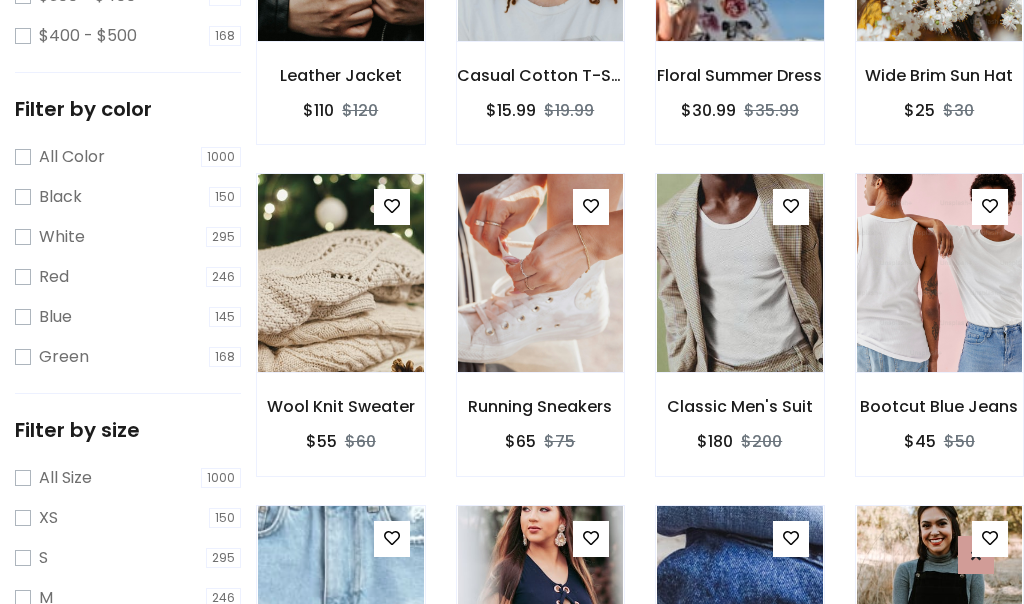 click at bounding box center (739, -58) 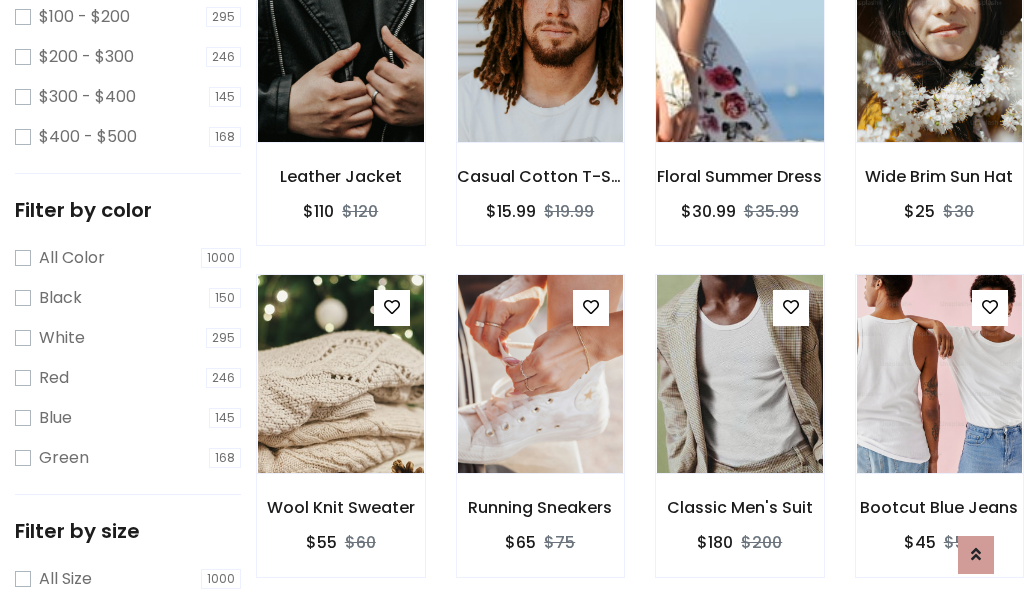 scroll, scrollTop: 101, scrollLeft: 0, axis: vertical 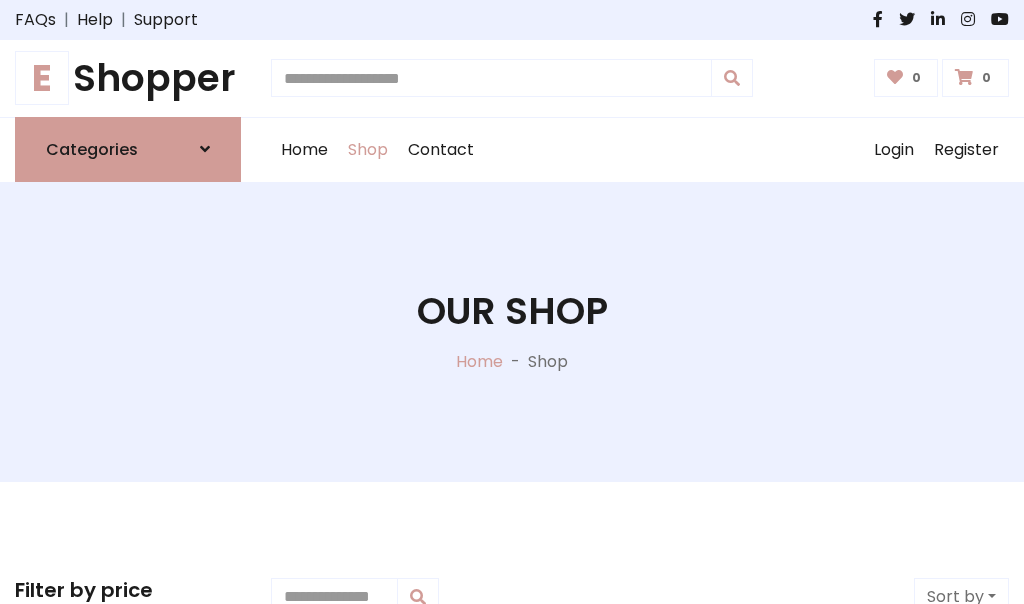 click on "E Shopper" at bounding box center [128, 78] 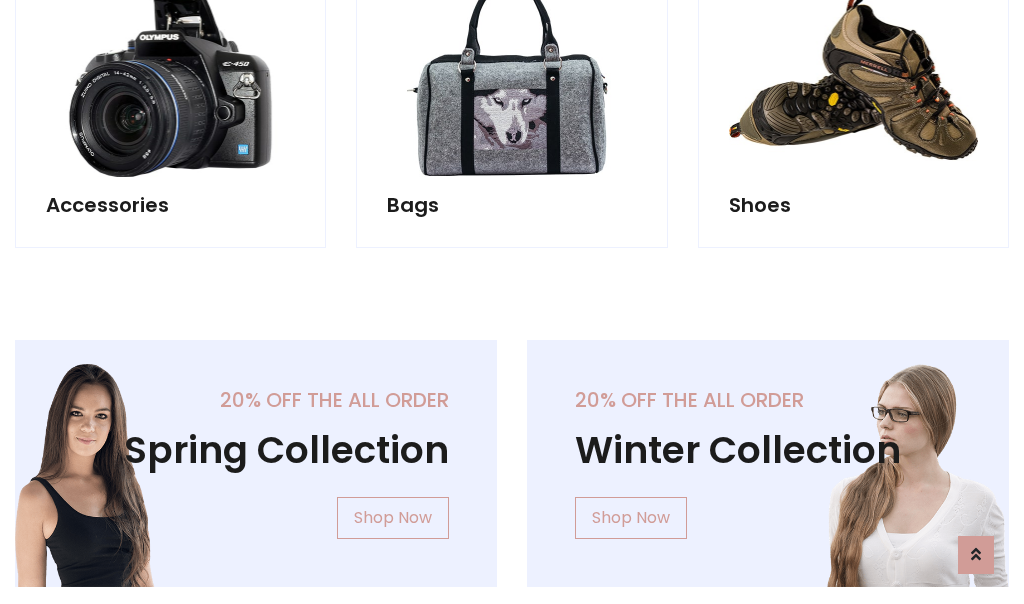 scroll, scrollTop: 1943, scrollLeft: 0, axis: vertical 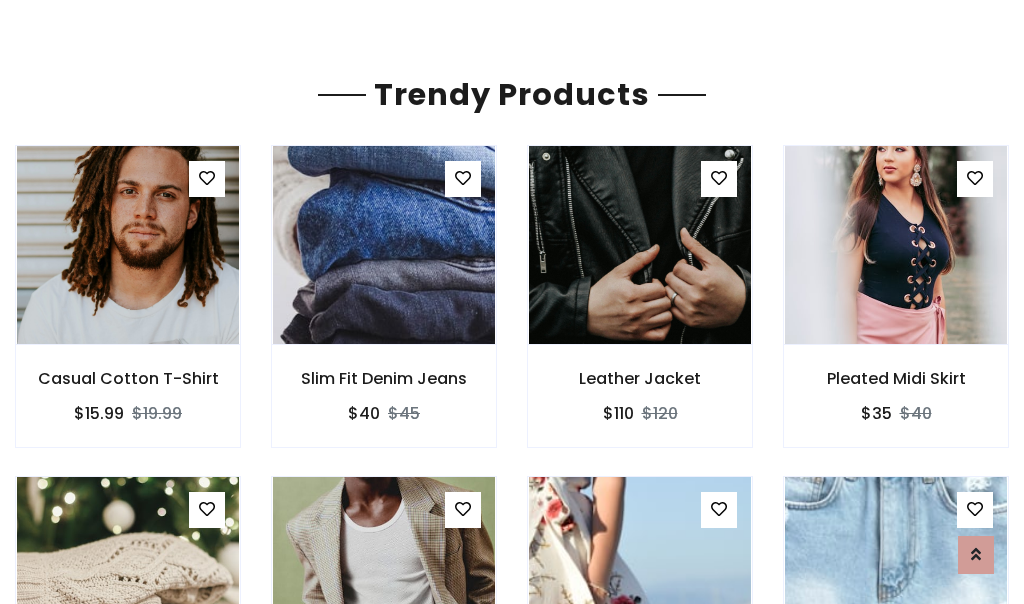 click on "Shop" at bounding box center [368, -1793] 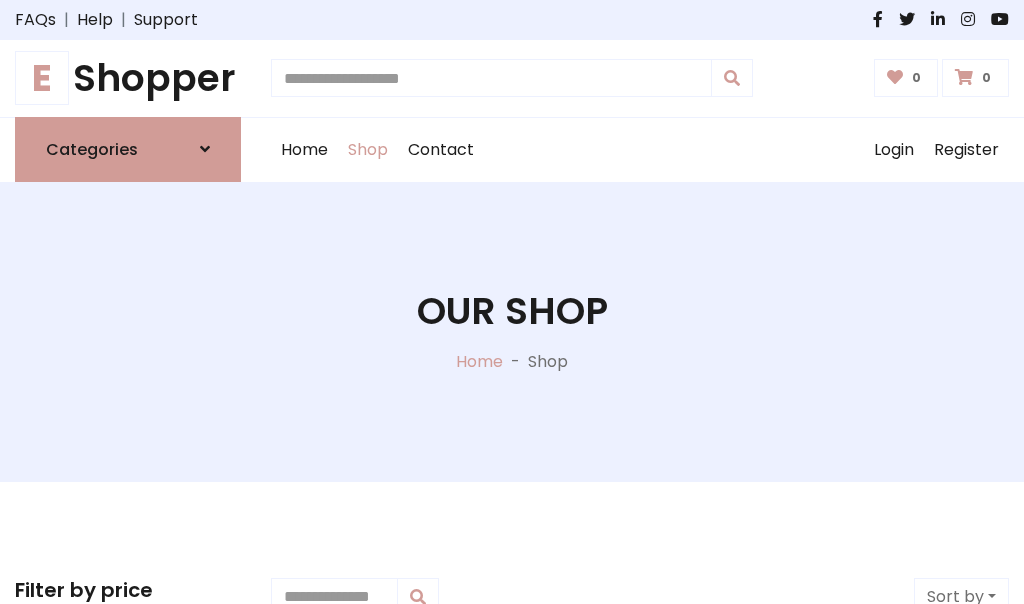 scroll, scrollTop: 0, scrollLeft: 0, axis: both 